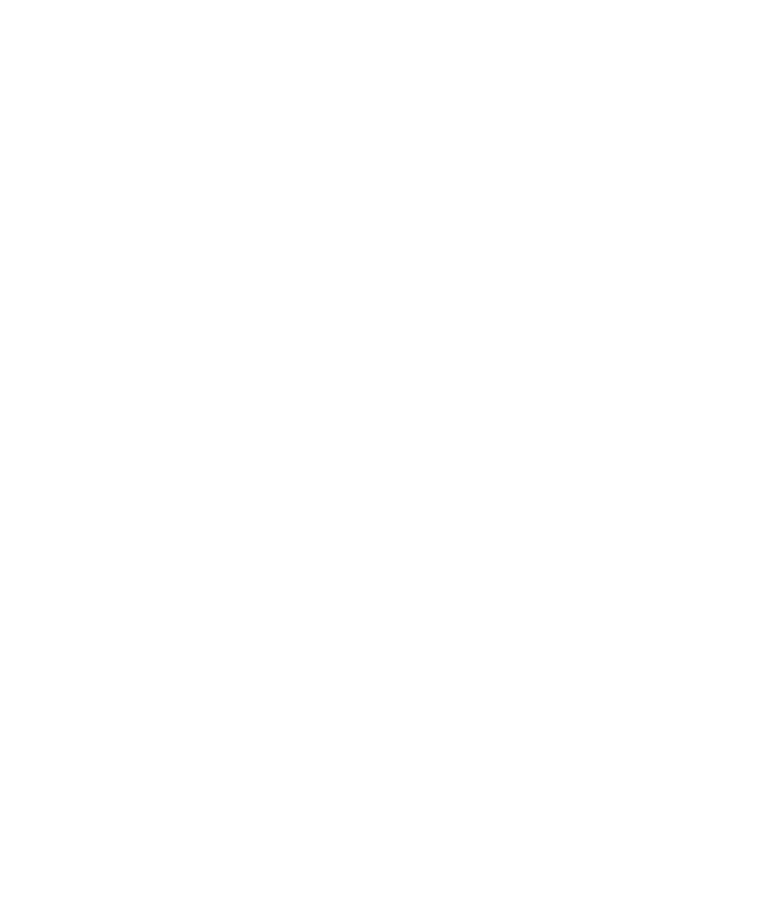 select on "*" 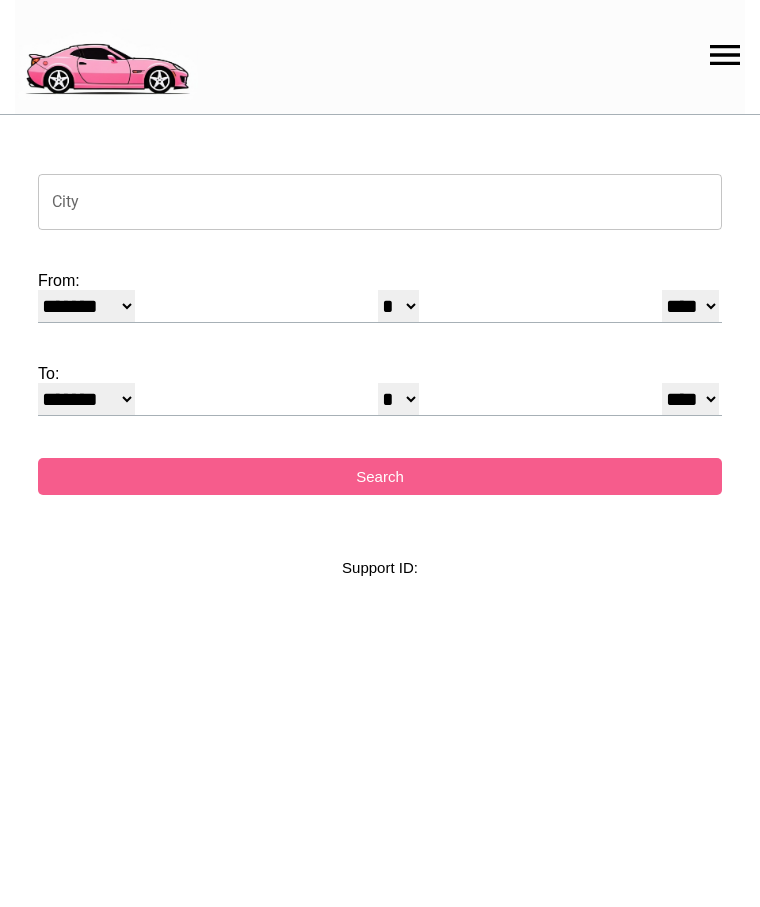 scroll, scrollTop: 0, scrollLeft: 0, axis: both 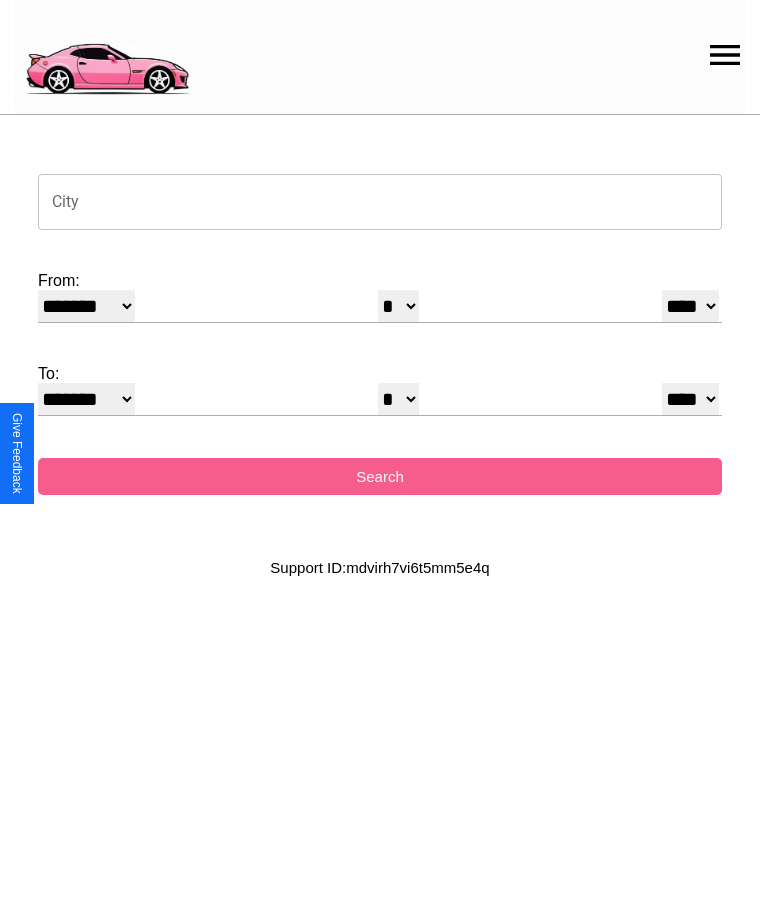 click 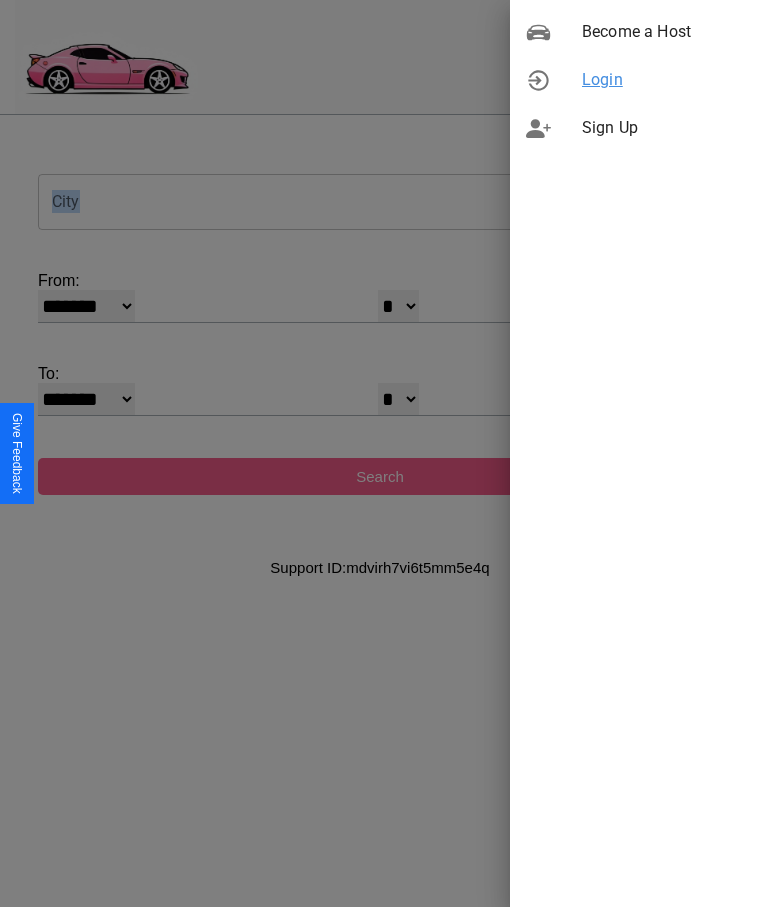 click on "Login" at bounding box center [663, 80] 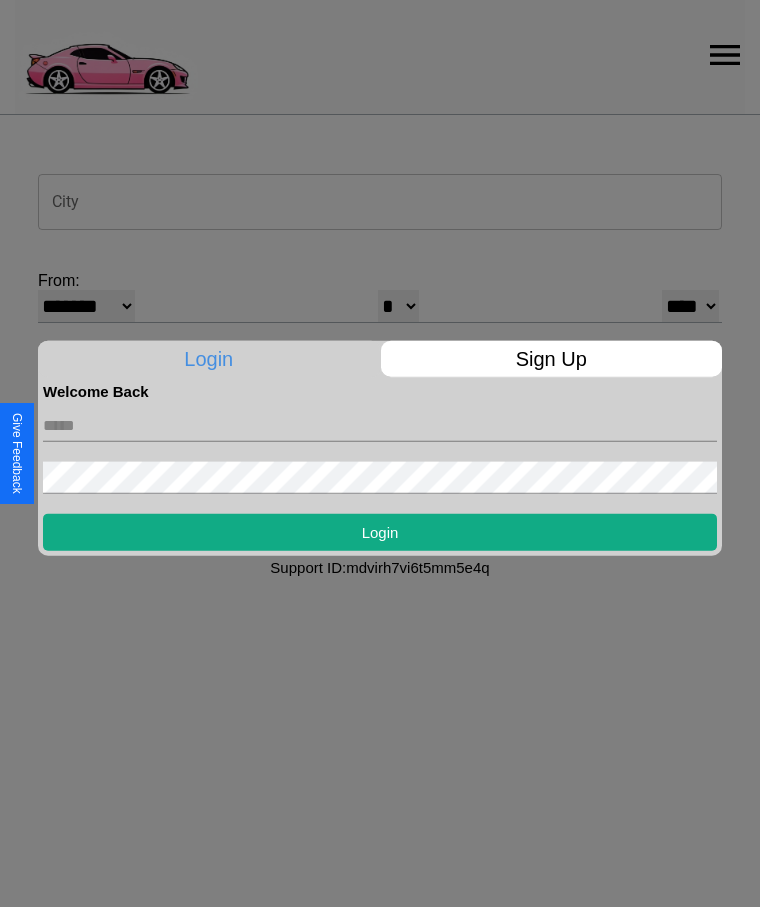 click at bounding box center [380, 425] 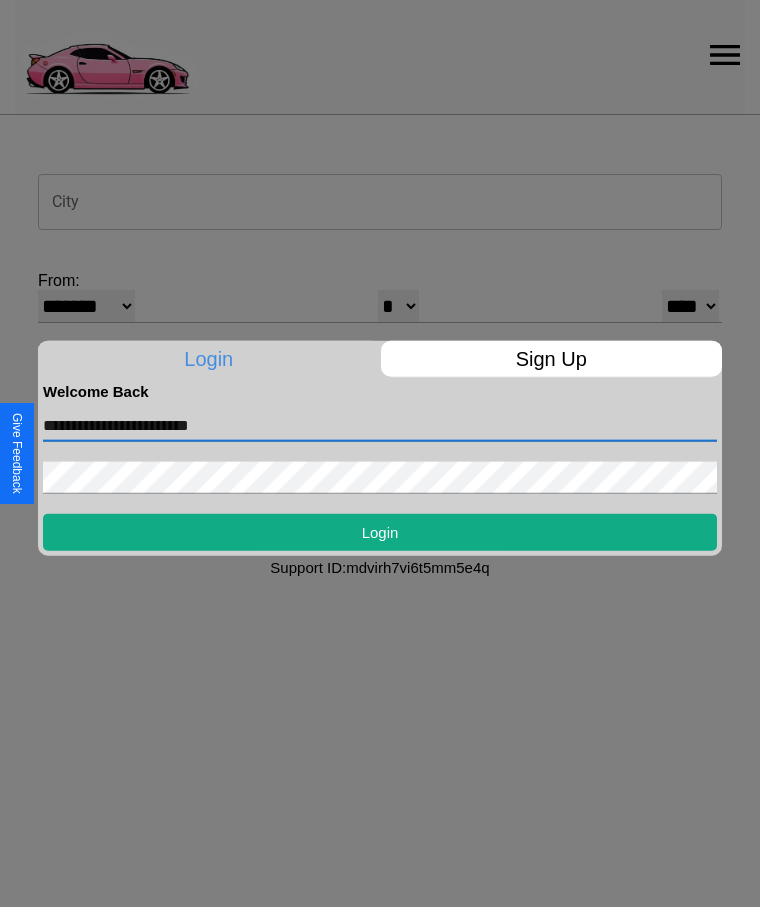 type on "**********" 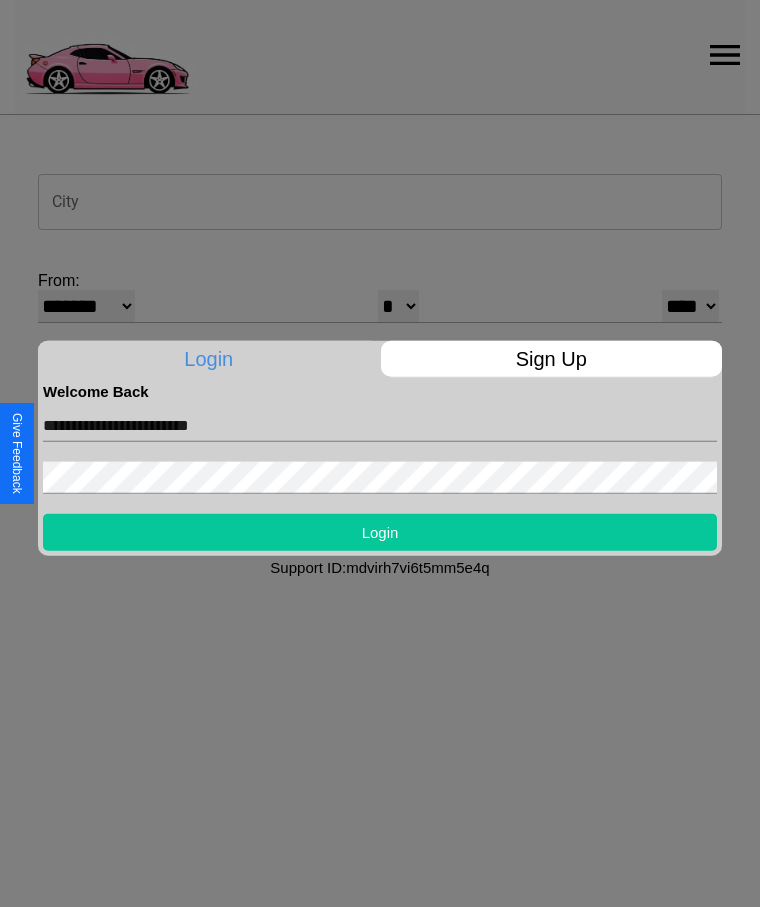 click on "Login" at bounding box center (380, 531) 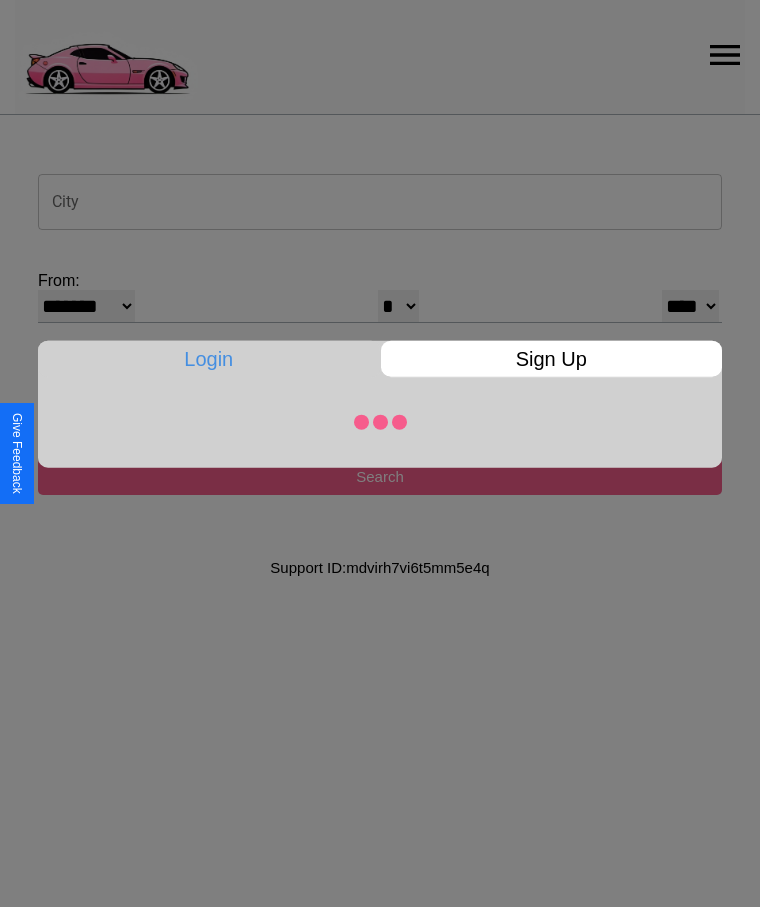 select on "*" 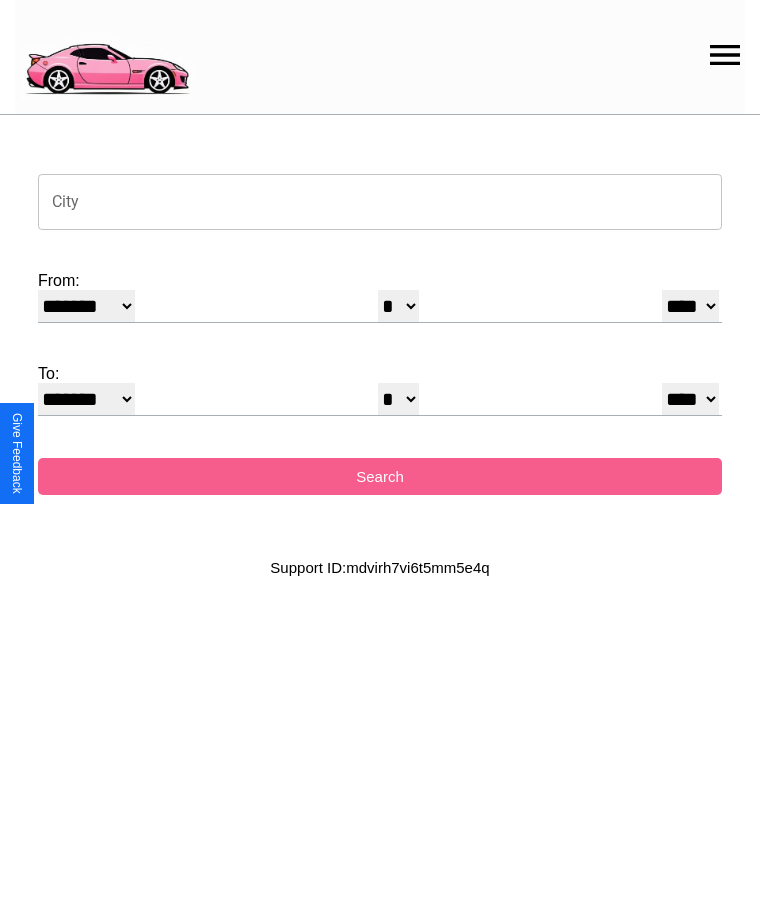 click on "City" at bounding box center (380, 202) 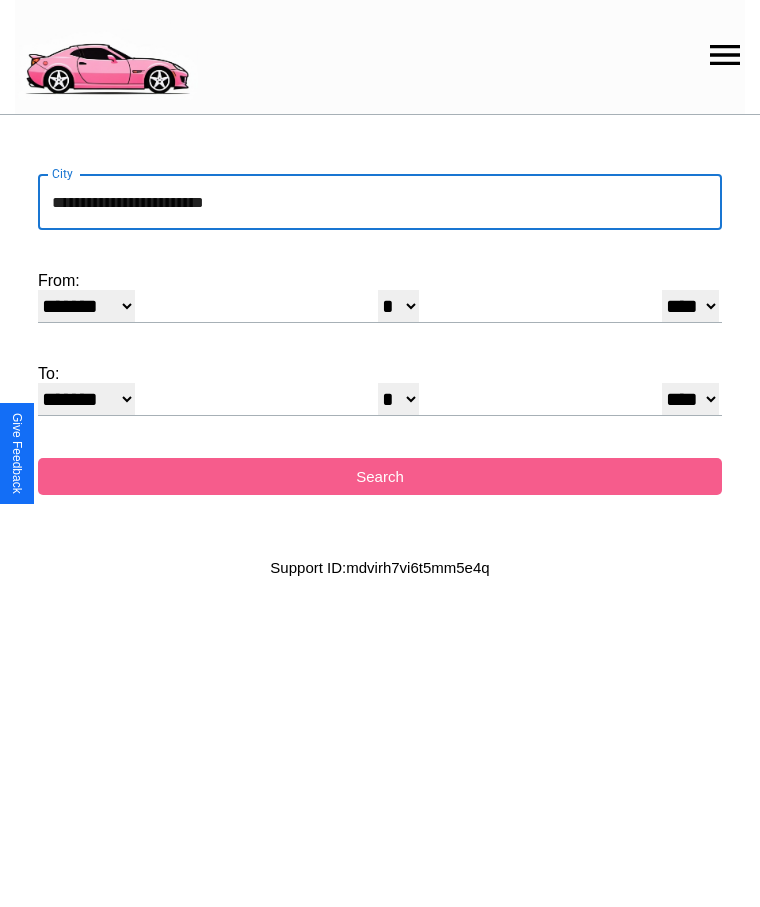 type on "**********" 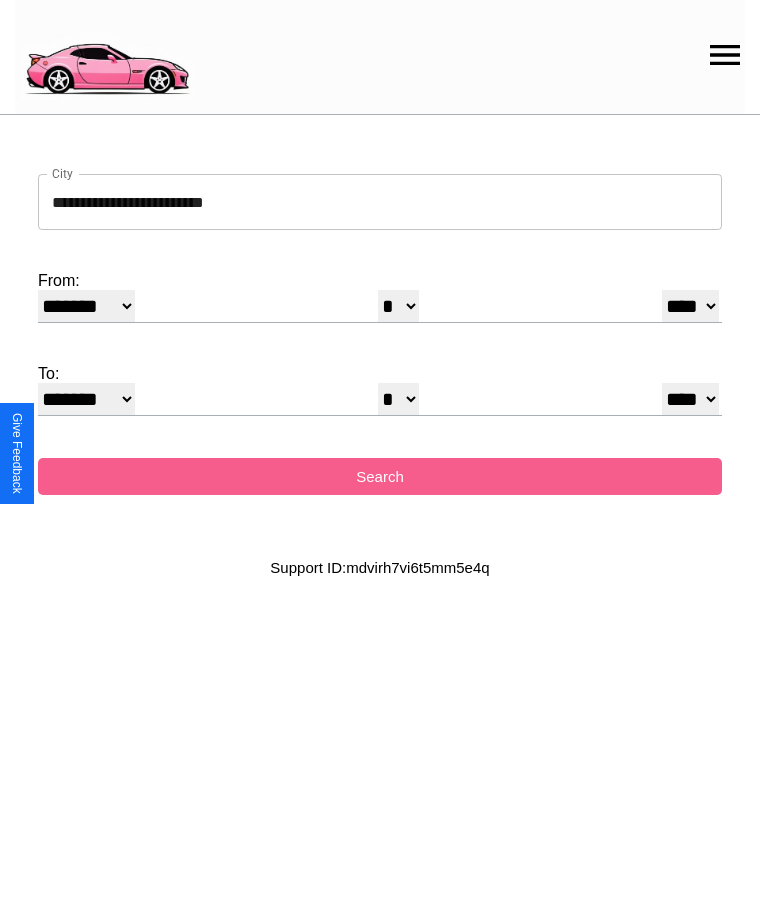 click on "******* ******** ***** ***** *** **** **** ****** ********* ******* ******** ********" at bounding box center [86, 306] 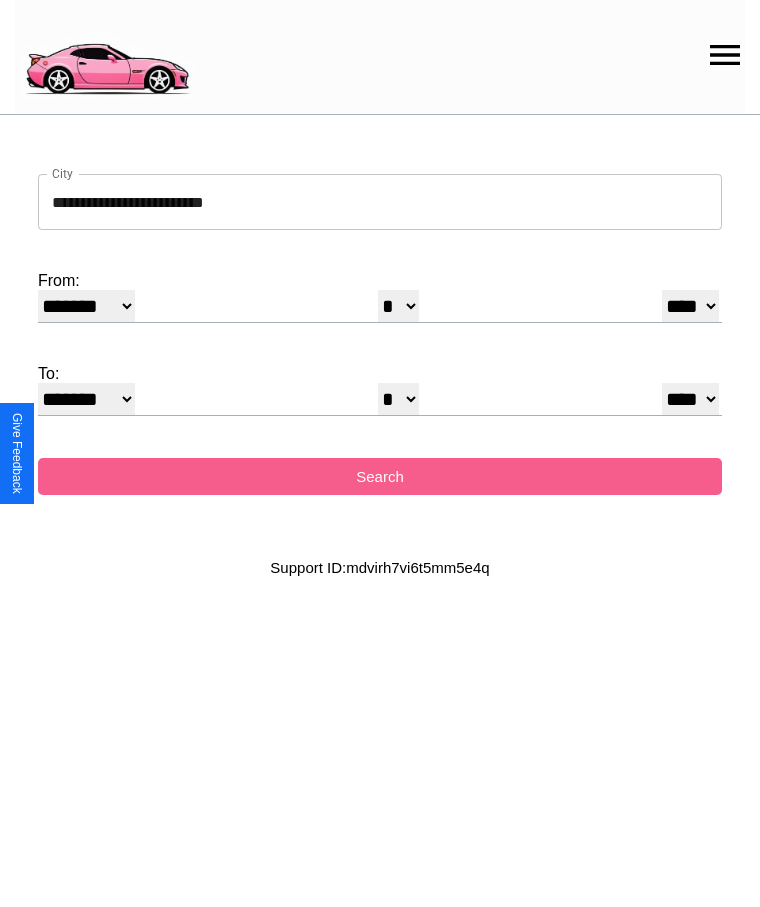 select on "*" 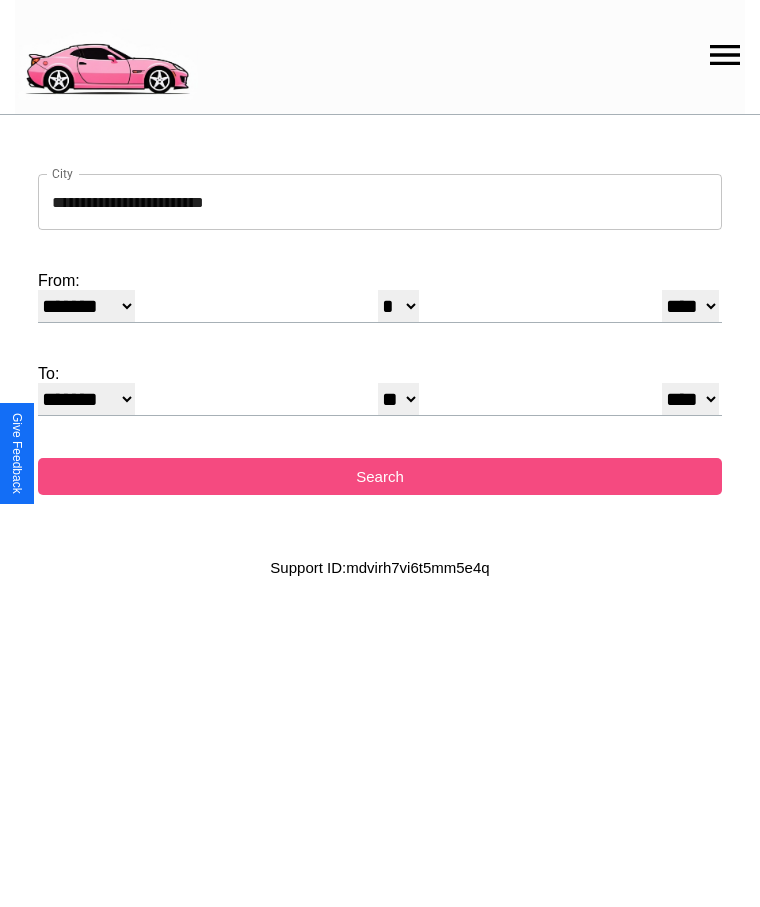 click on "Search" at bounding box center (380, 476) 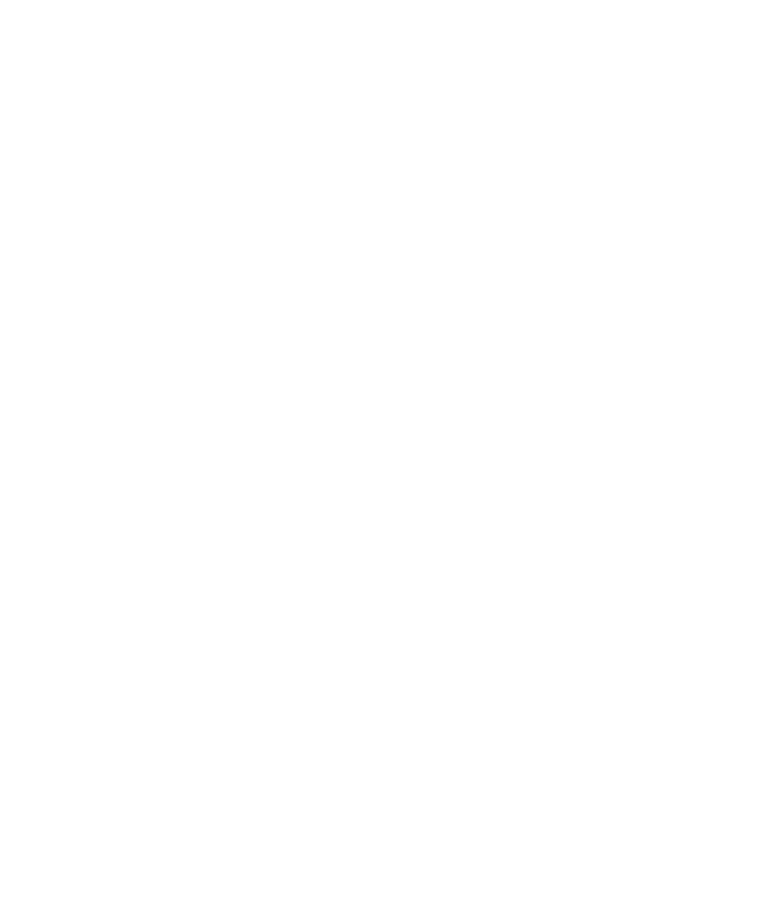 scroll, scrollTop: 0, scrollLeft: 0, axis: both 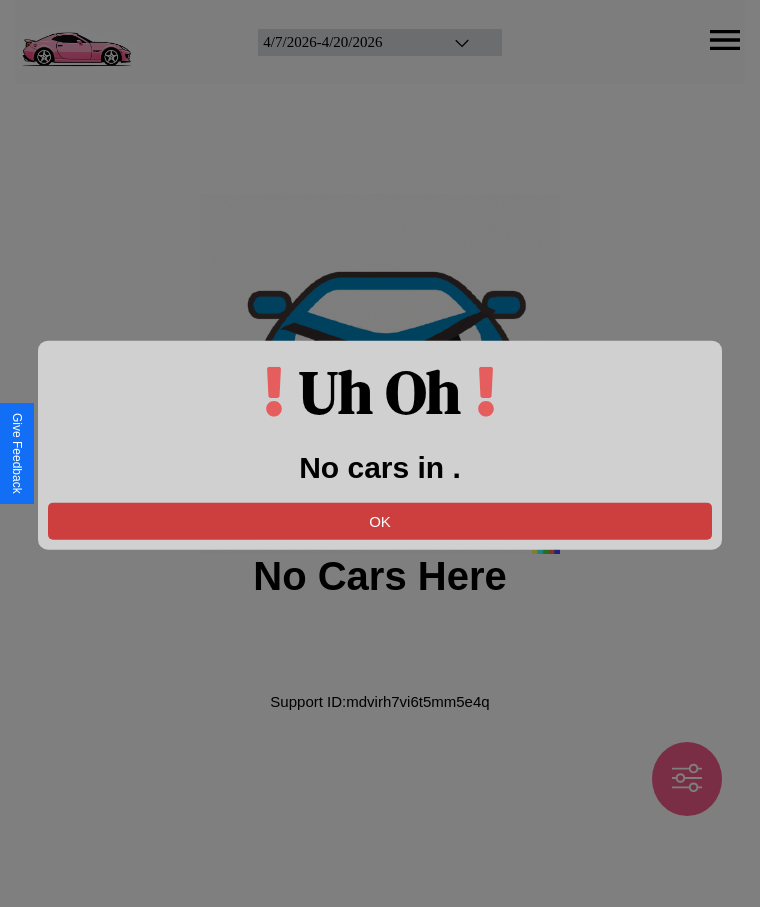 click on "OK" at bounding box center [380, 520] 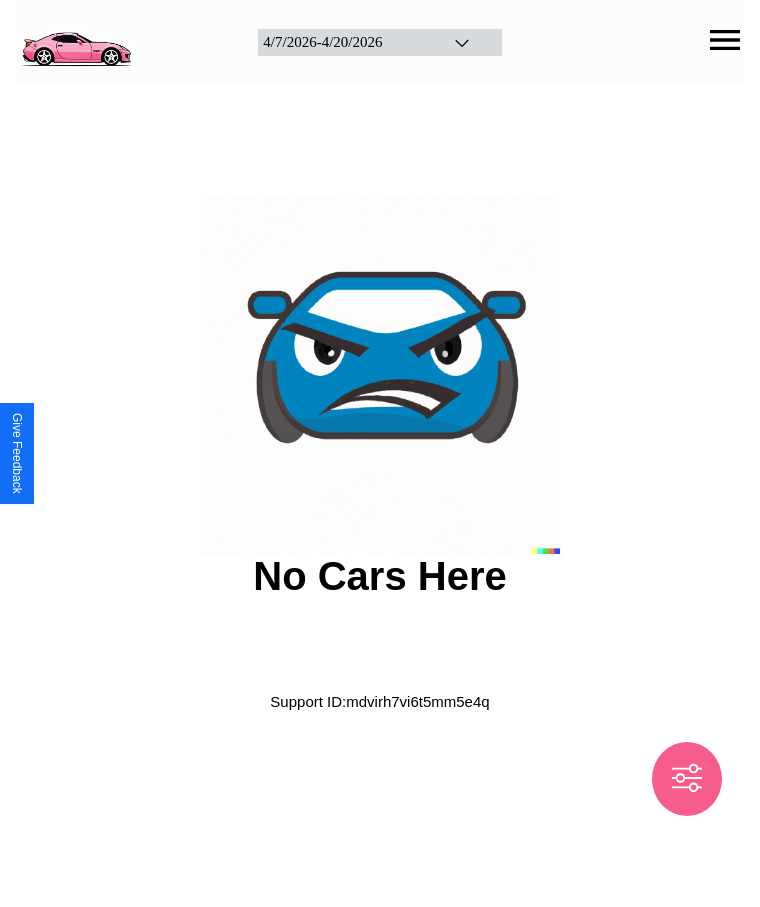 click at bounding box center [76, 40] 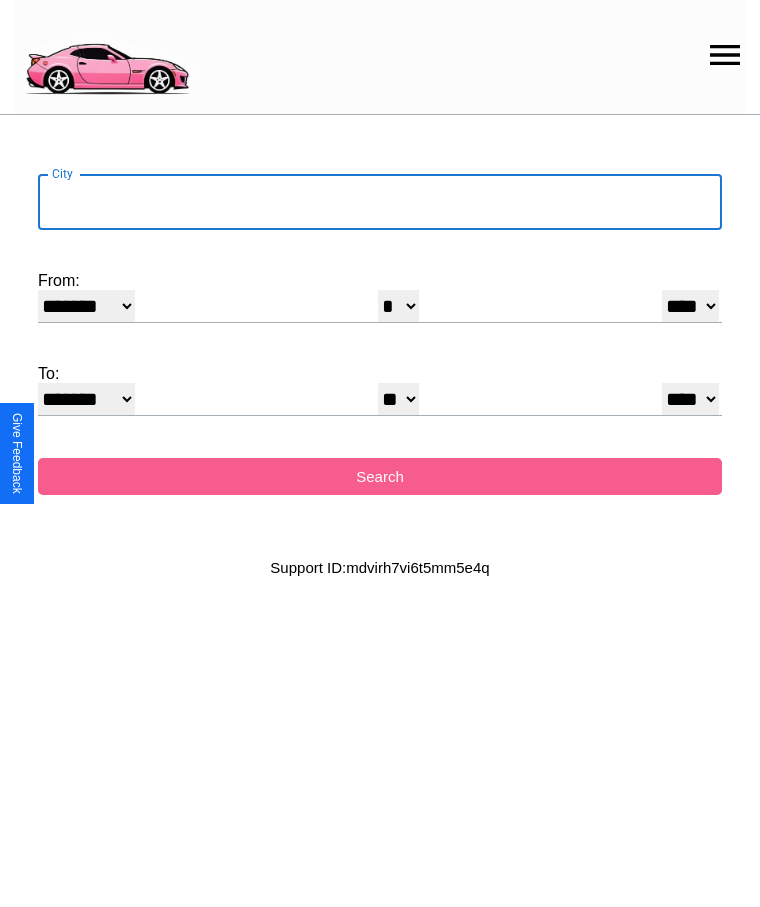 click on "City" at bounding box center (380, 202) 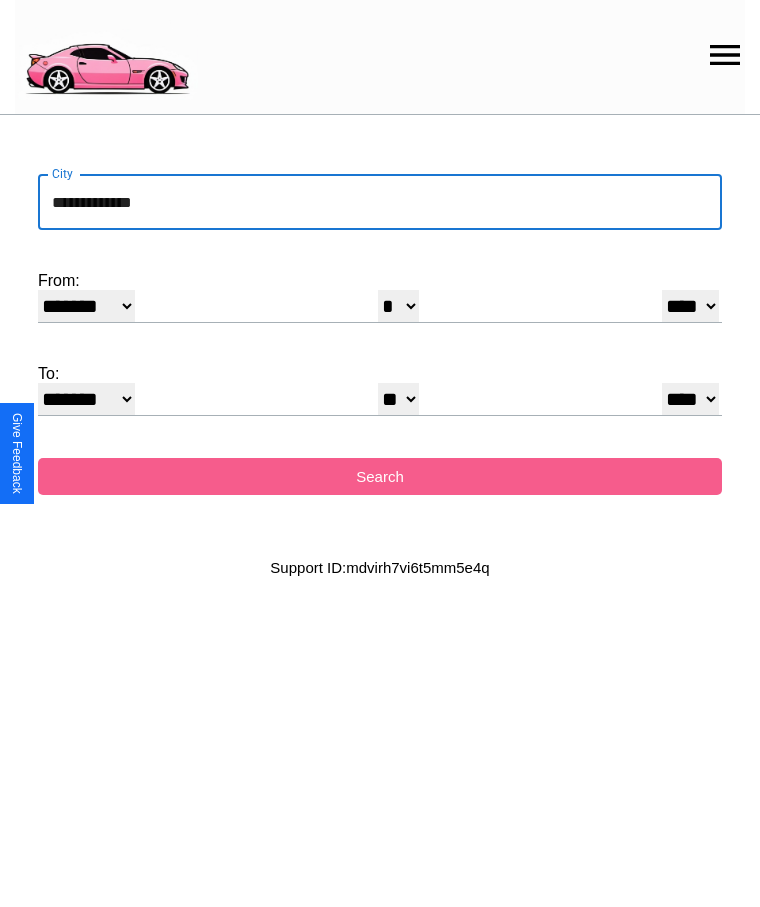 type on "**********" 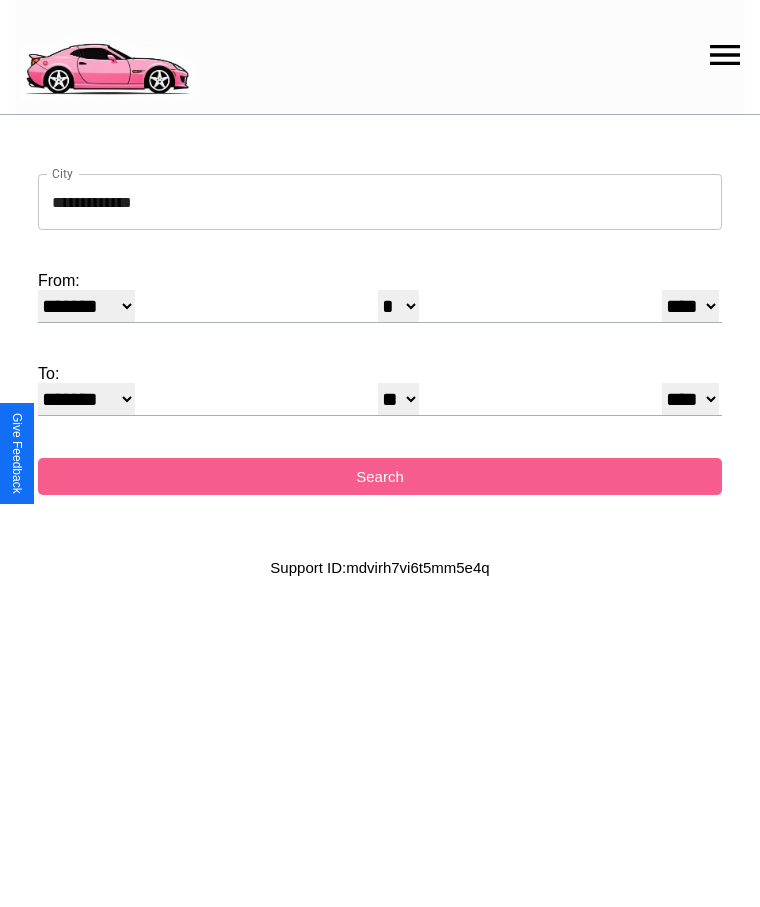 select on "**" 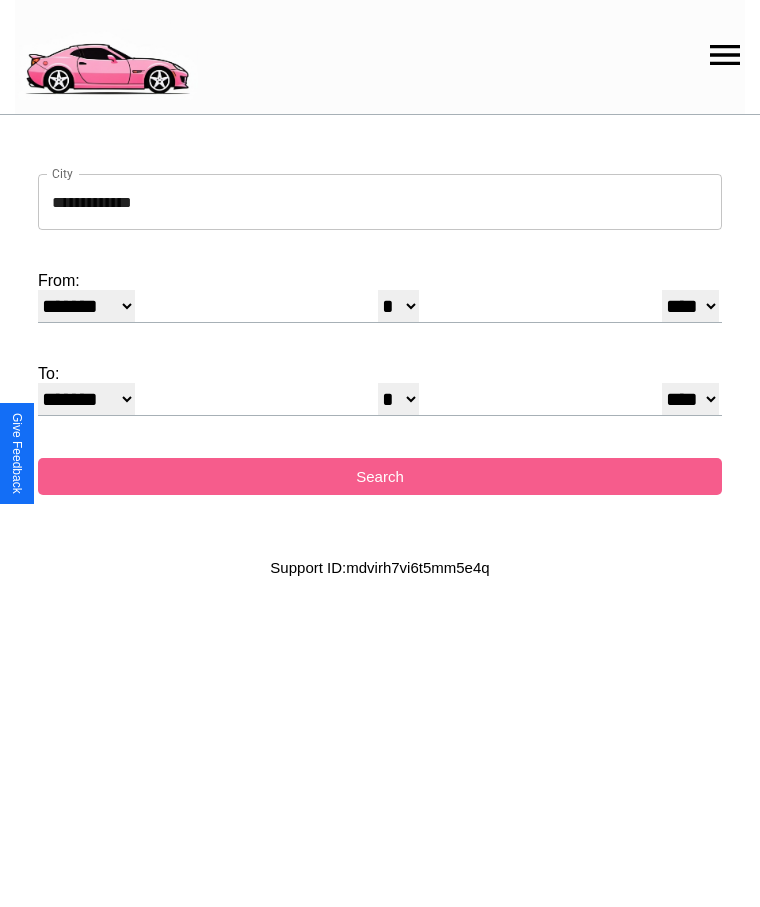 click on "* * * * * * * * * ** ** ** ** ** ** ** ** ** ** ** ** ** ** ** ** ** ** ** ** ** **" at bounding box center [398, 306] 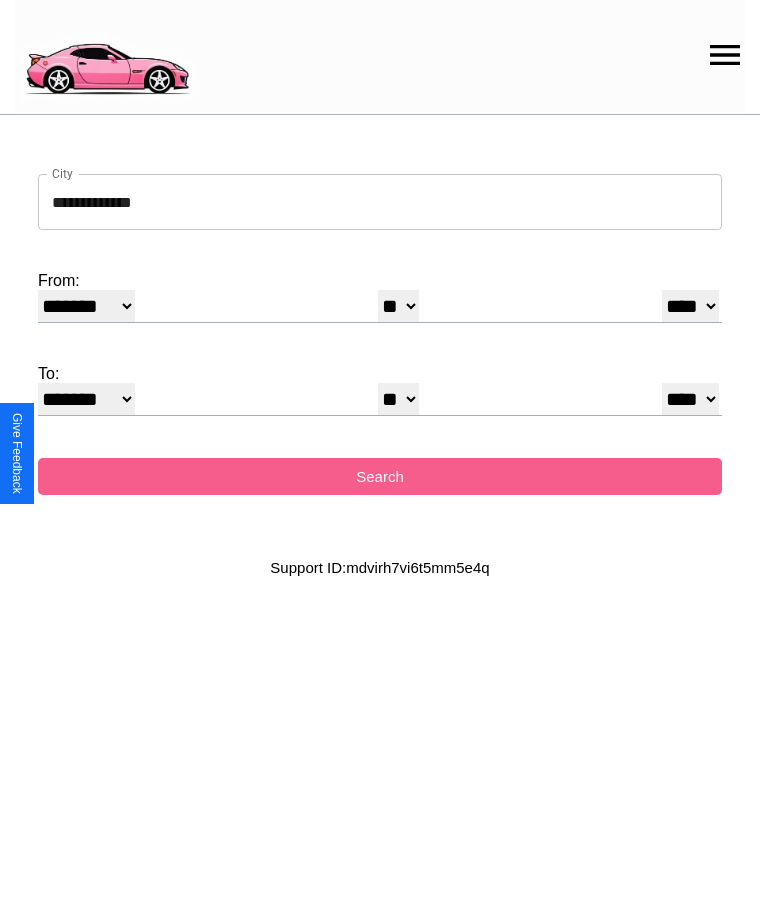 click on "* * * * * * * * * ** ** ** ** ** ** ** ** ** ** ** ** ** ** ** ** ** ** ** ** ** **" at bounding box center [398, 399] 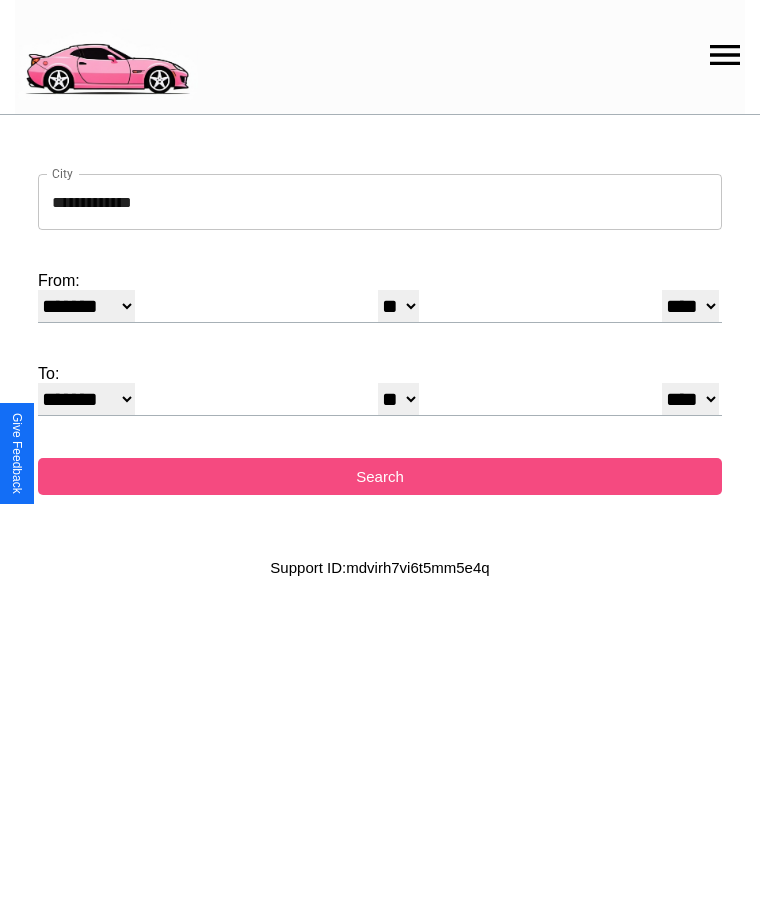 click on "Search" at bounding box center [380, 476] 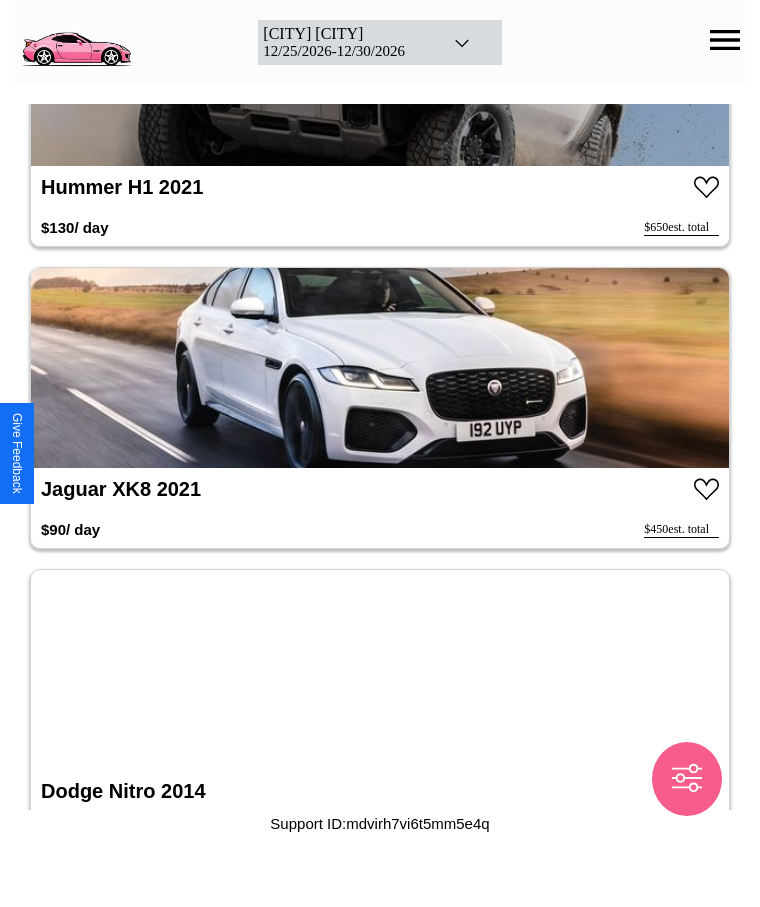 scroll, scrollTop: 3442, scrollLeft: 0, axis: vertical 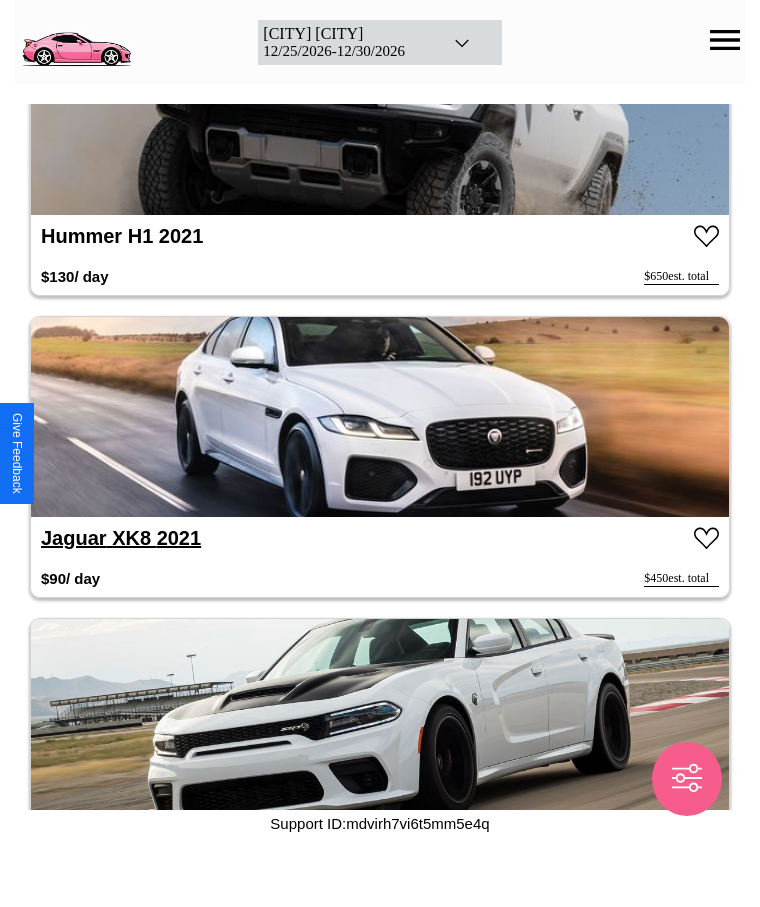 click on "Jaguar   XK8   2021" at bounding box center (121, 538) 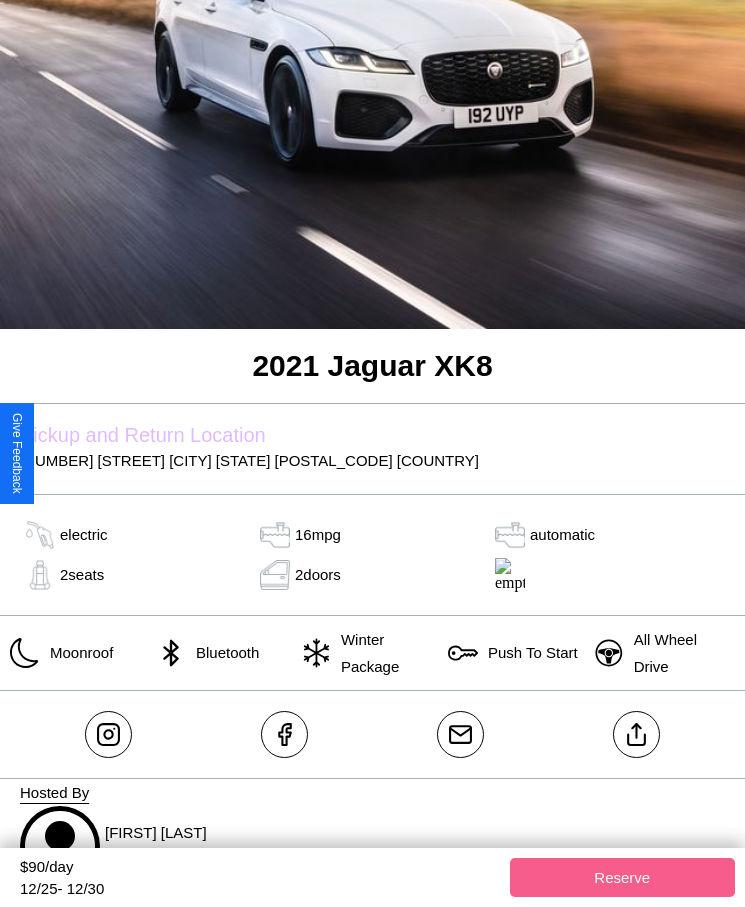 scroll, scrollTop: 370, scrollLeft: 0, axis: vertical 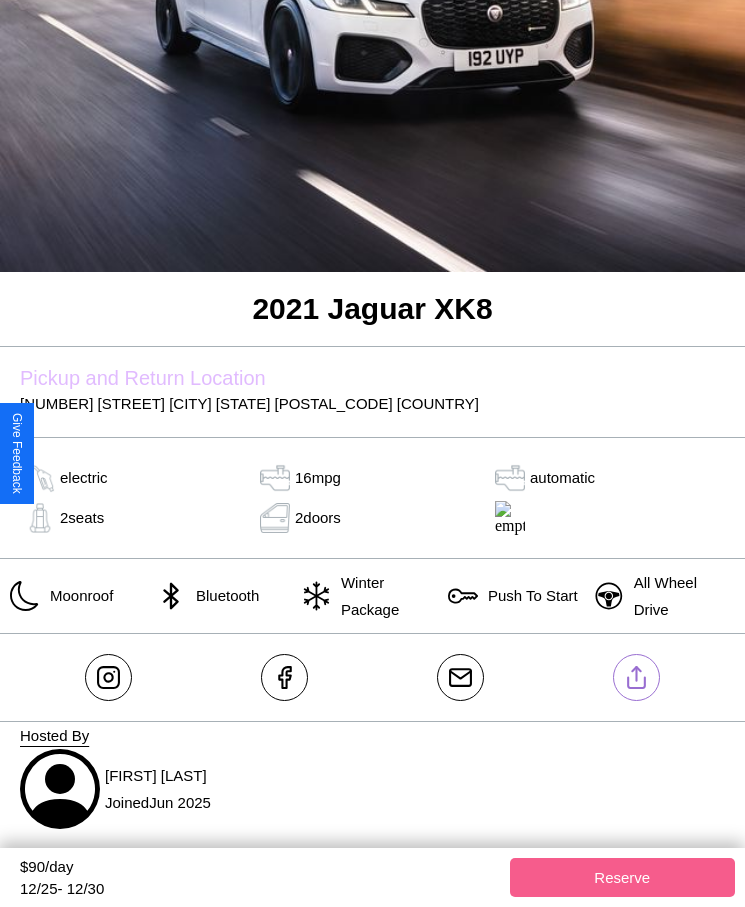 click 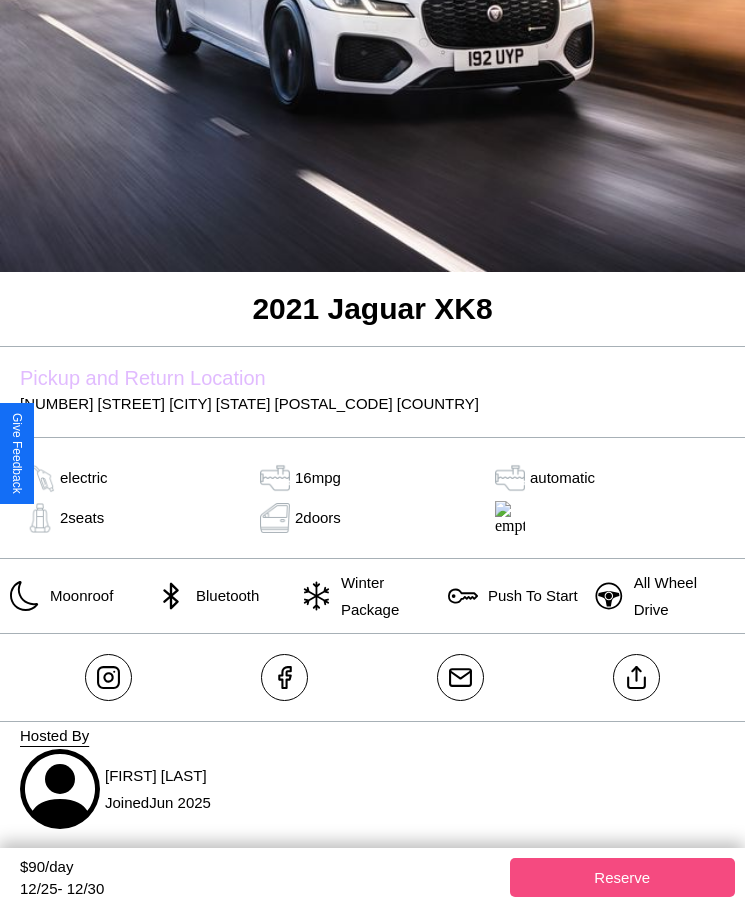 click on "Reserve" at bounding box center (623, 877) 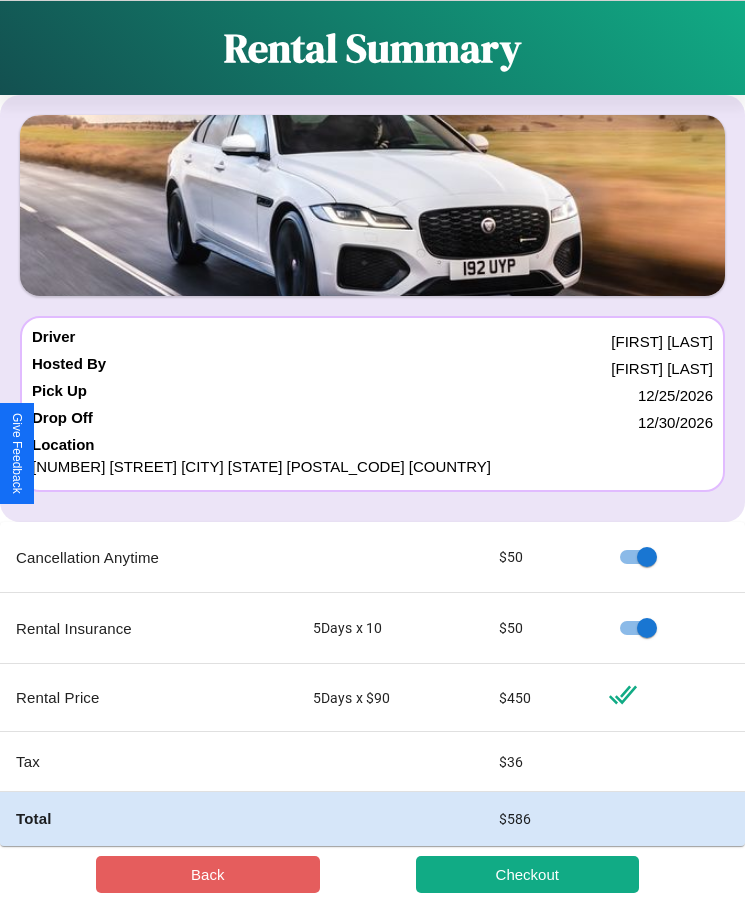 scroll, scrollTop: 23, scrollLeft: 0, axis: vertical 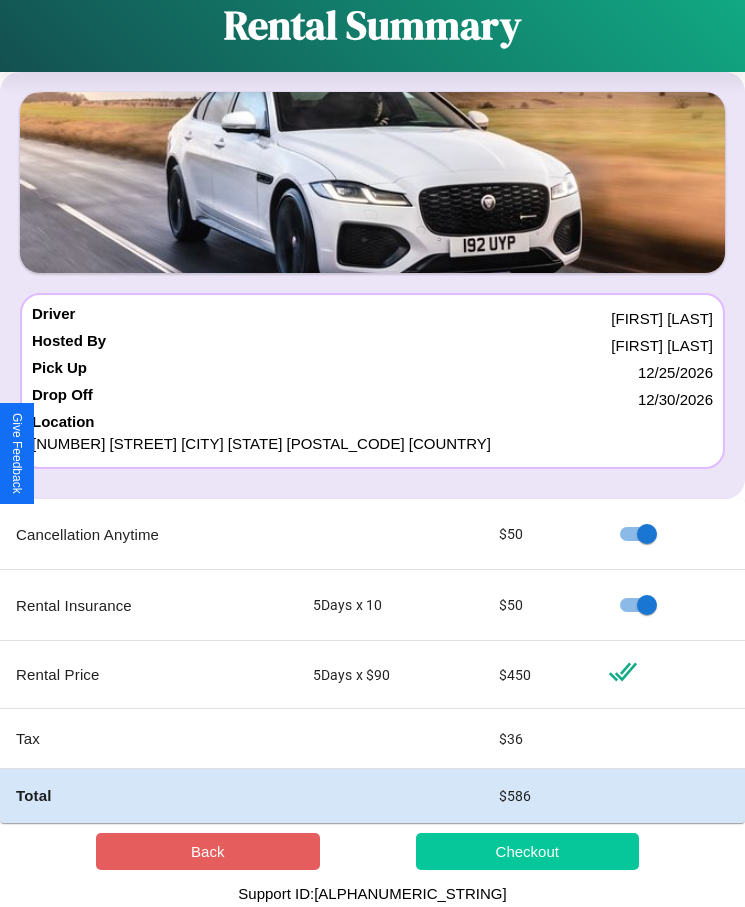 click on "Checkout" at bounding box center [528, 851] 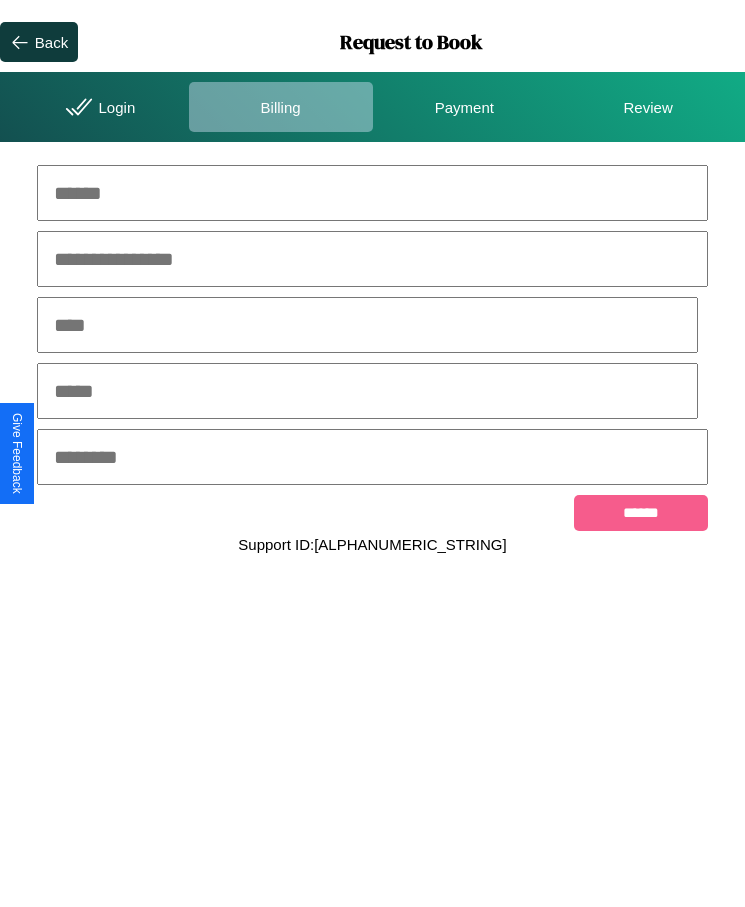 scroll, scrollTop: 0, scrollLeft: 0, axis: both 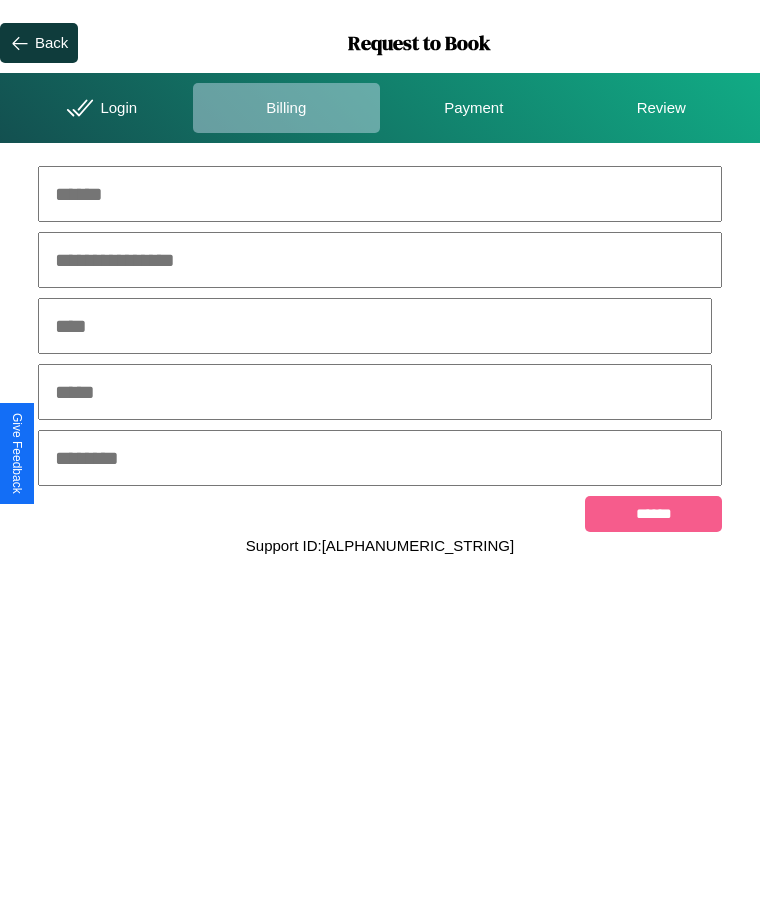 click at bounding box center (380, 194) 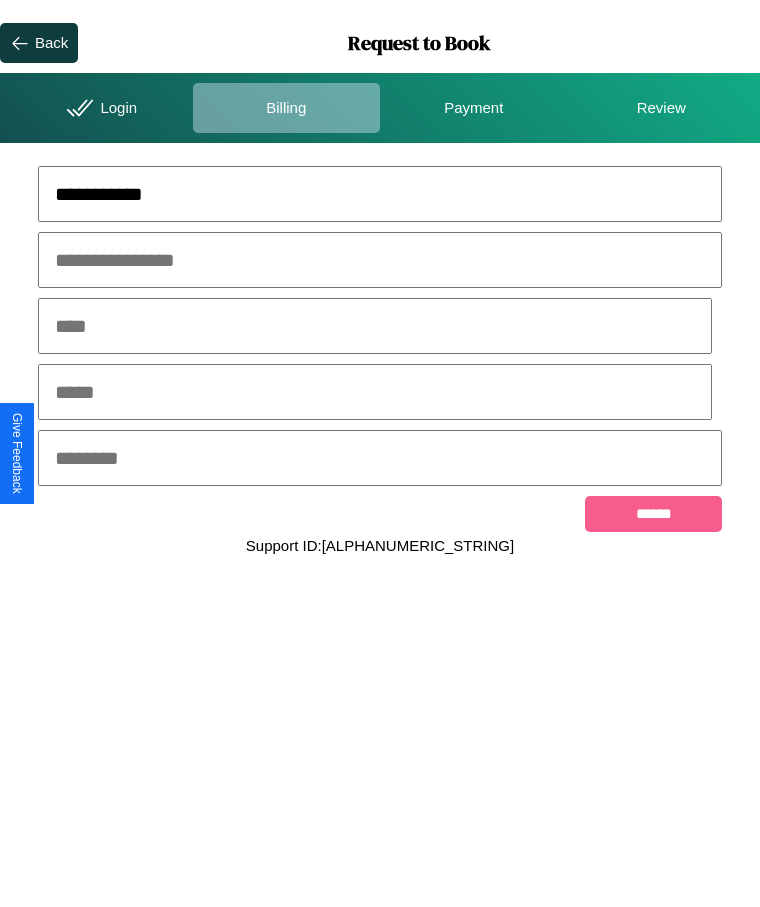 type on "**********" 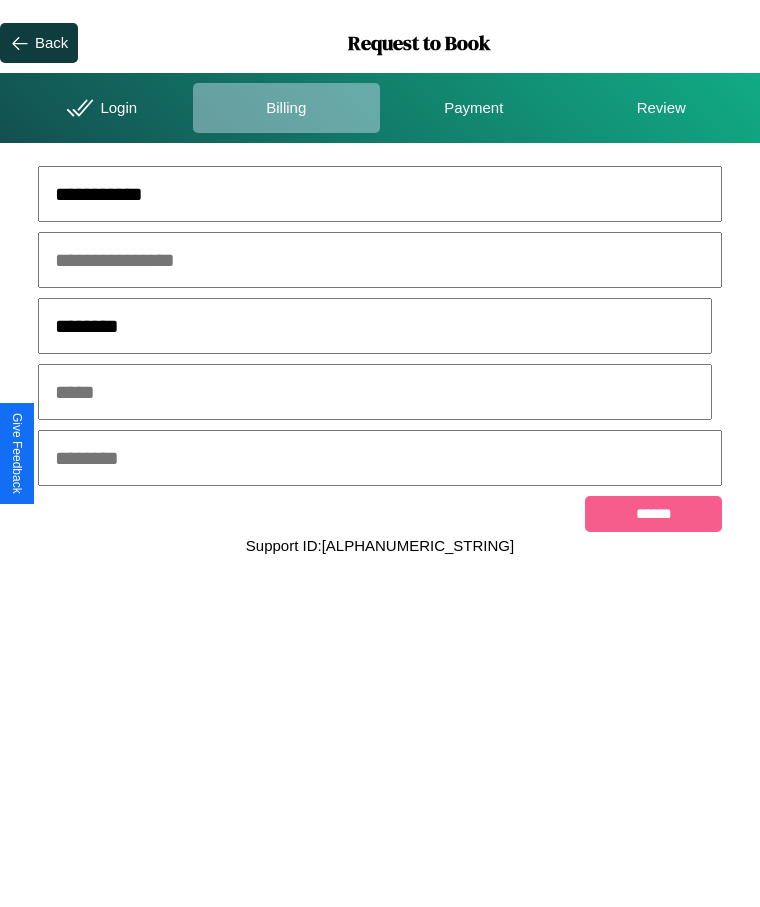 type on "********" 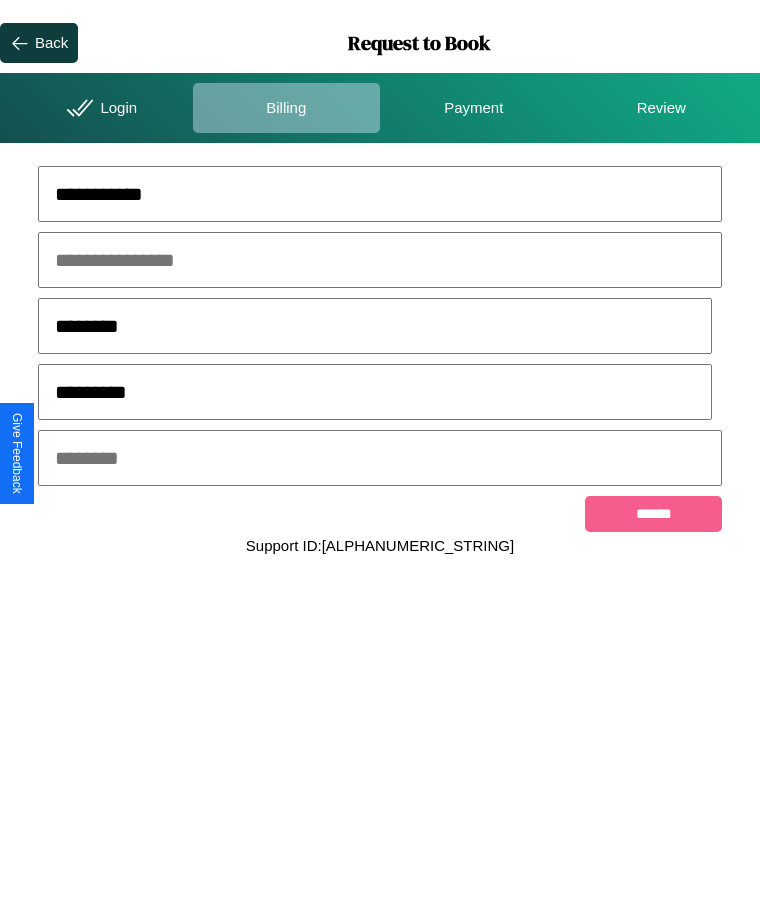 type on "*********" 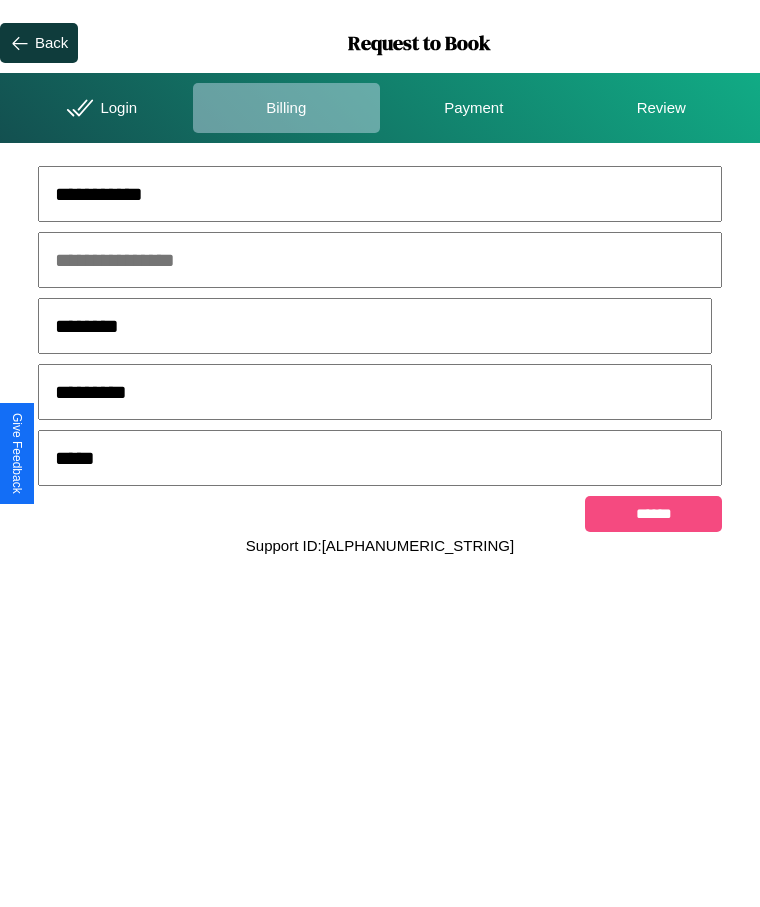type on "*****" 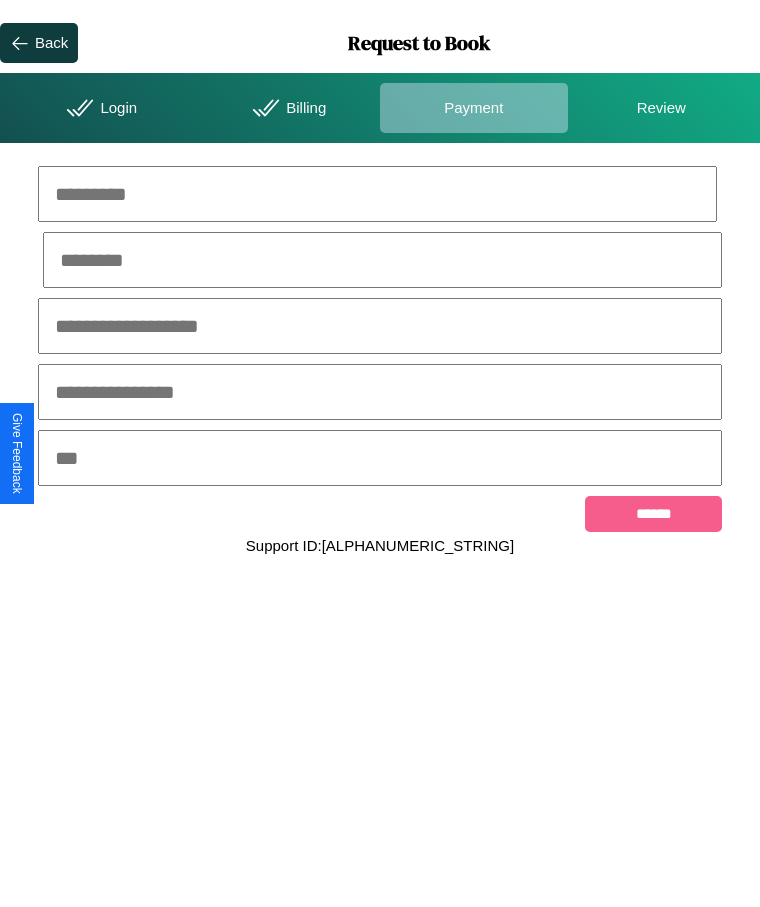 click at bounding box center (377, 194) 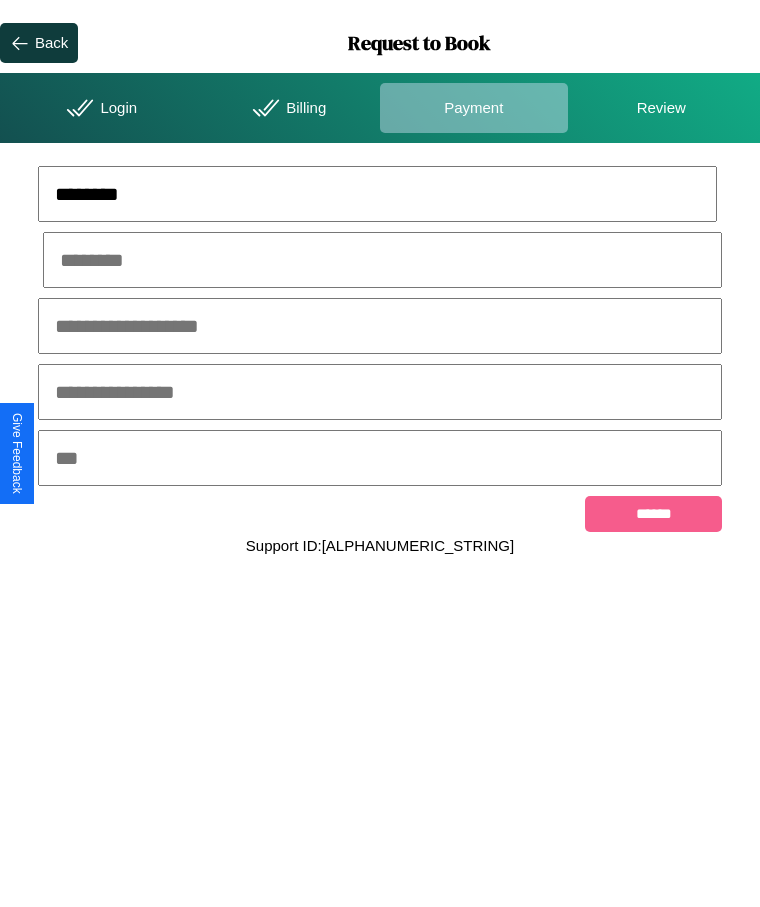 type on "********" 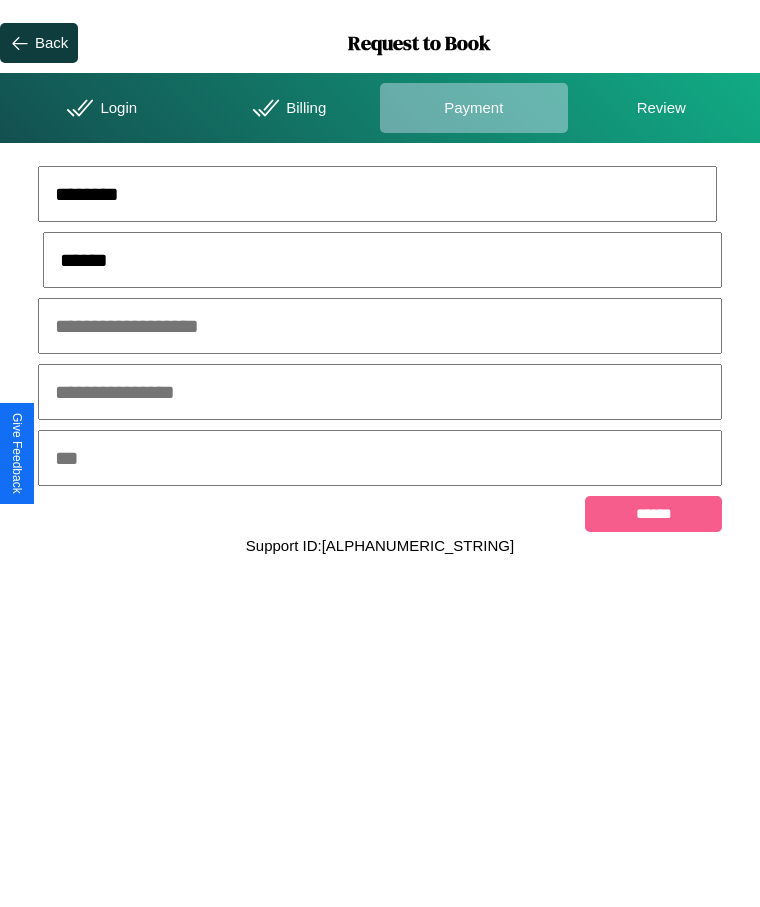 type on "******" 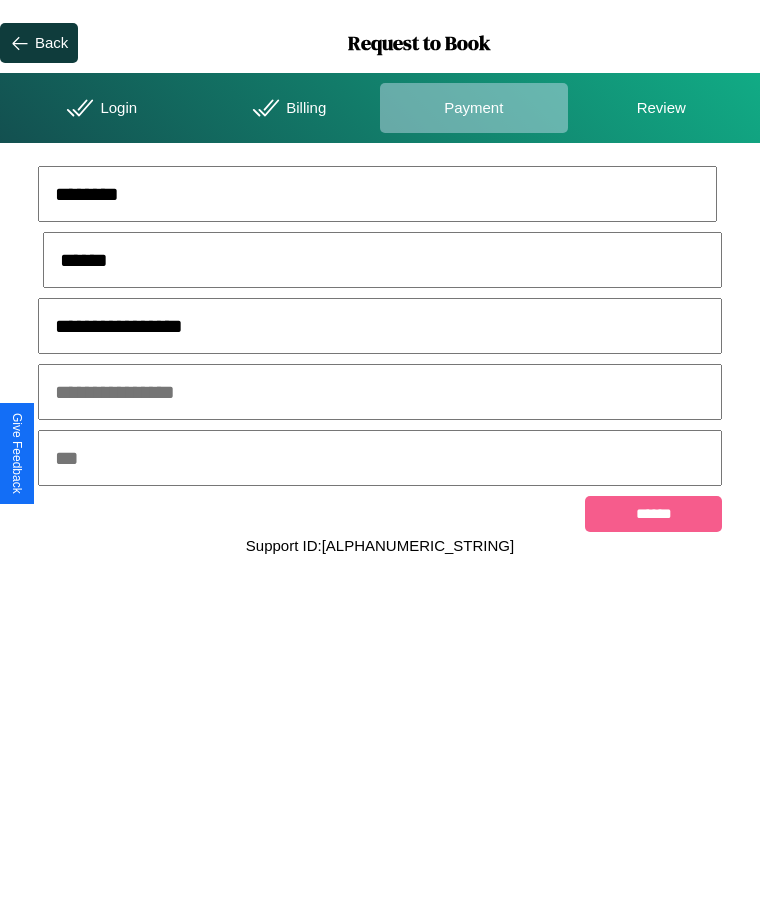 type on "**********" 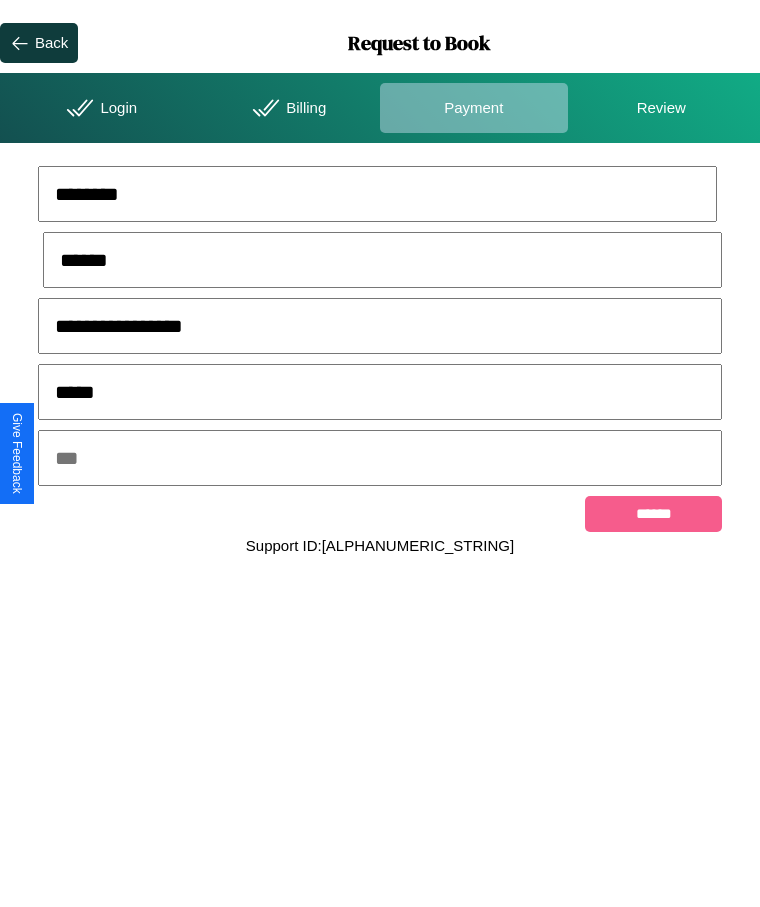 type on "*****" 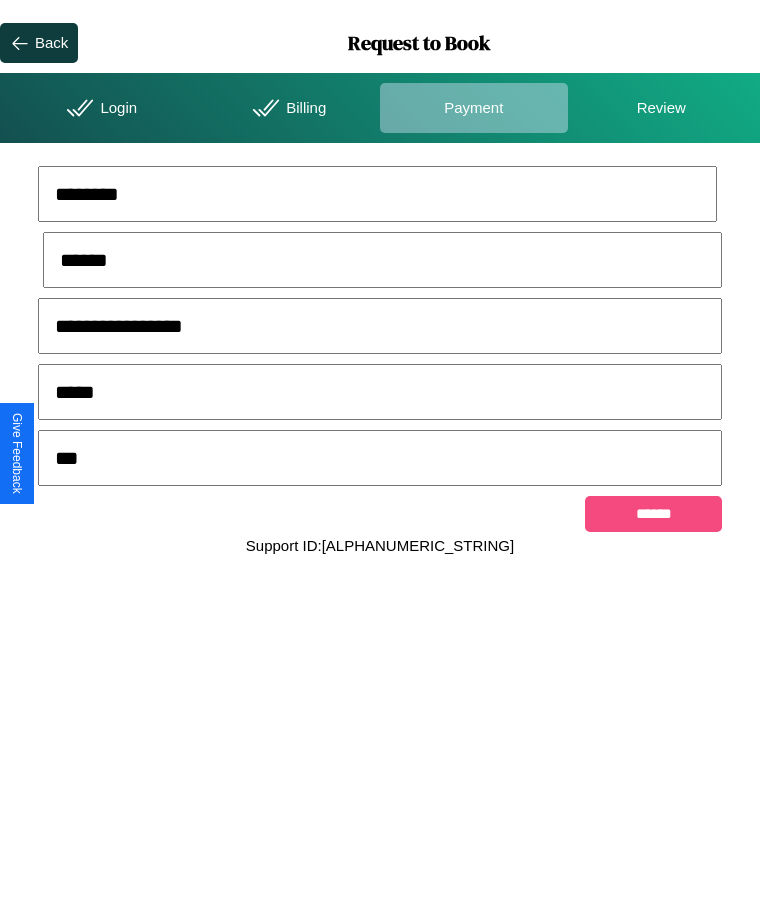 type on "***" 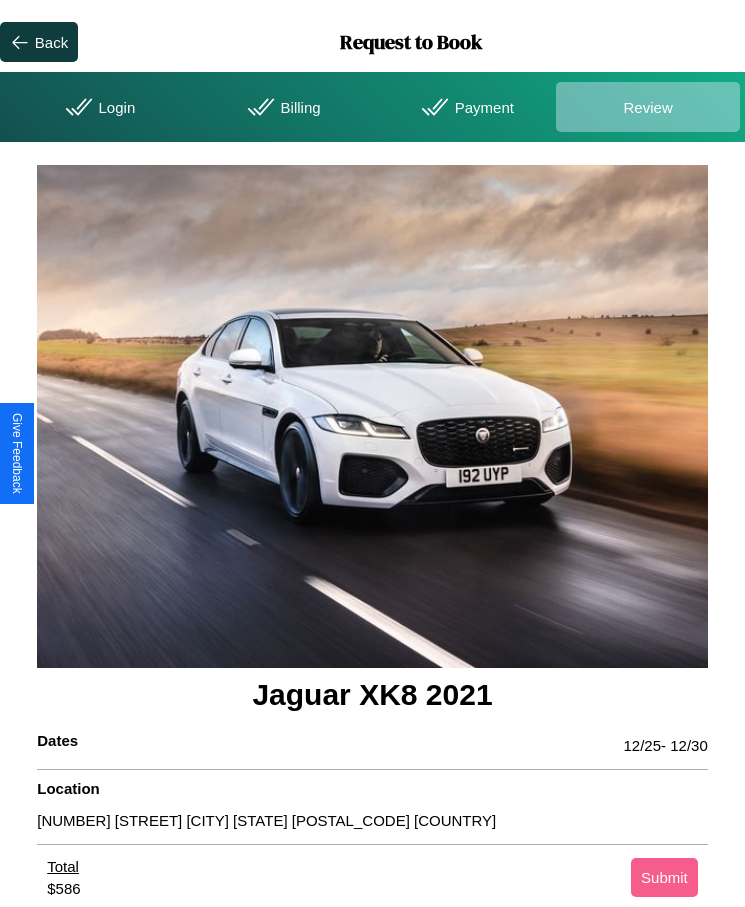 scroll, scrollTop: 2, scrollLeft: 0, axis: vertical 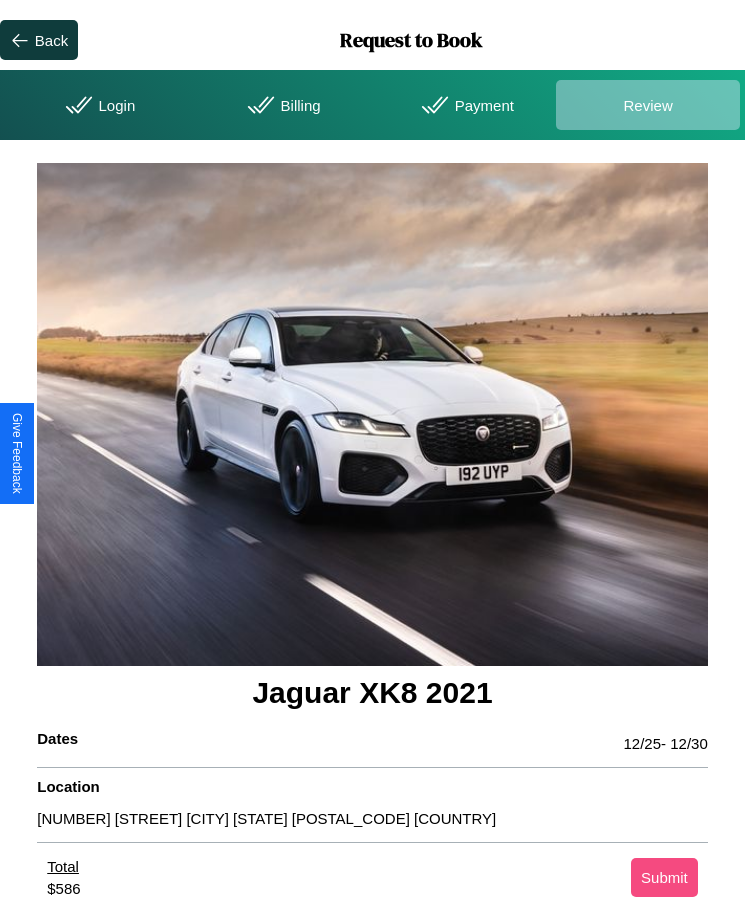 click on "Submit" at bounding box center [664, 877] 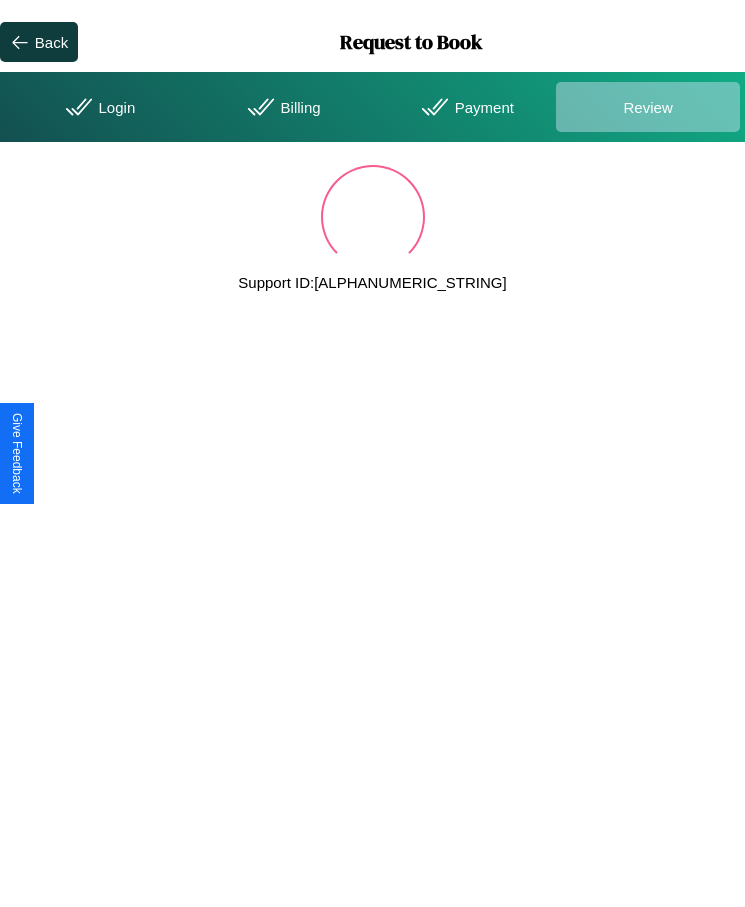 scroll, scrollTop: 0, scrollLeft: 0, axis: both 